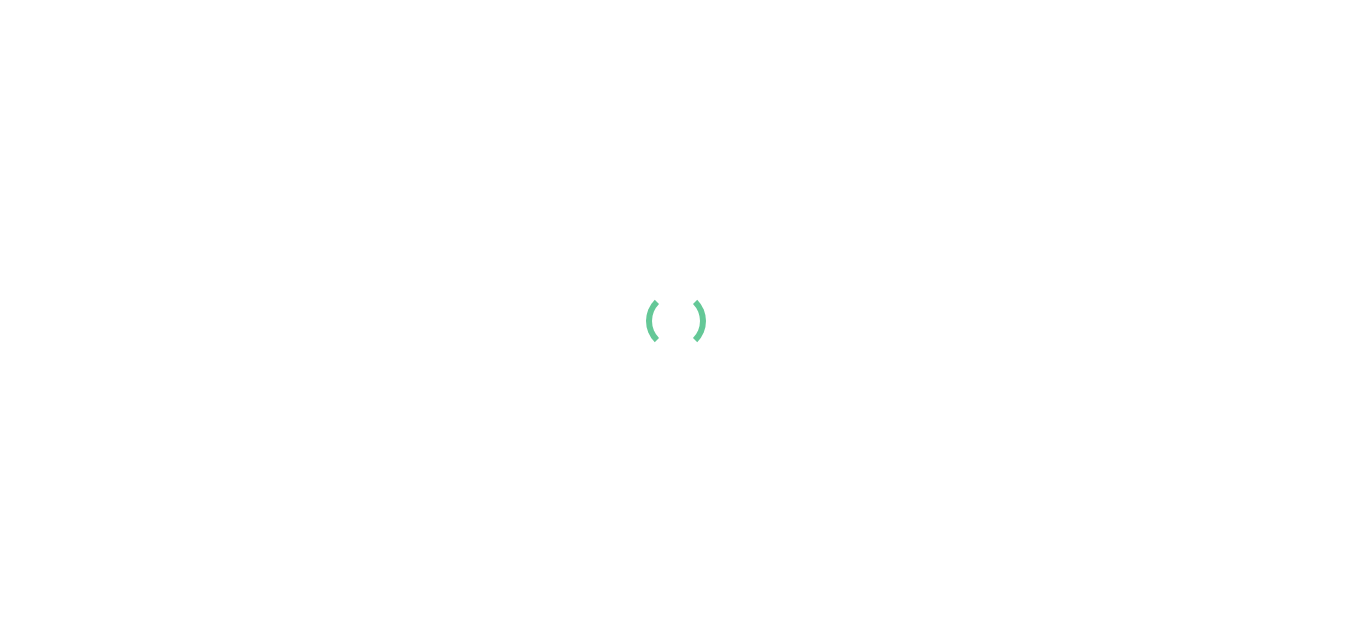 scroll, scrollTop: 0, scrollLeft: 0, axis: both 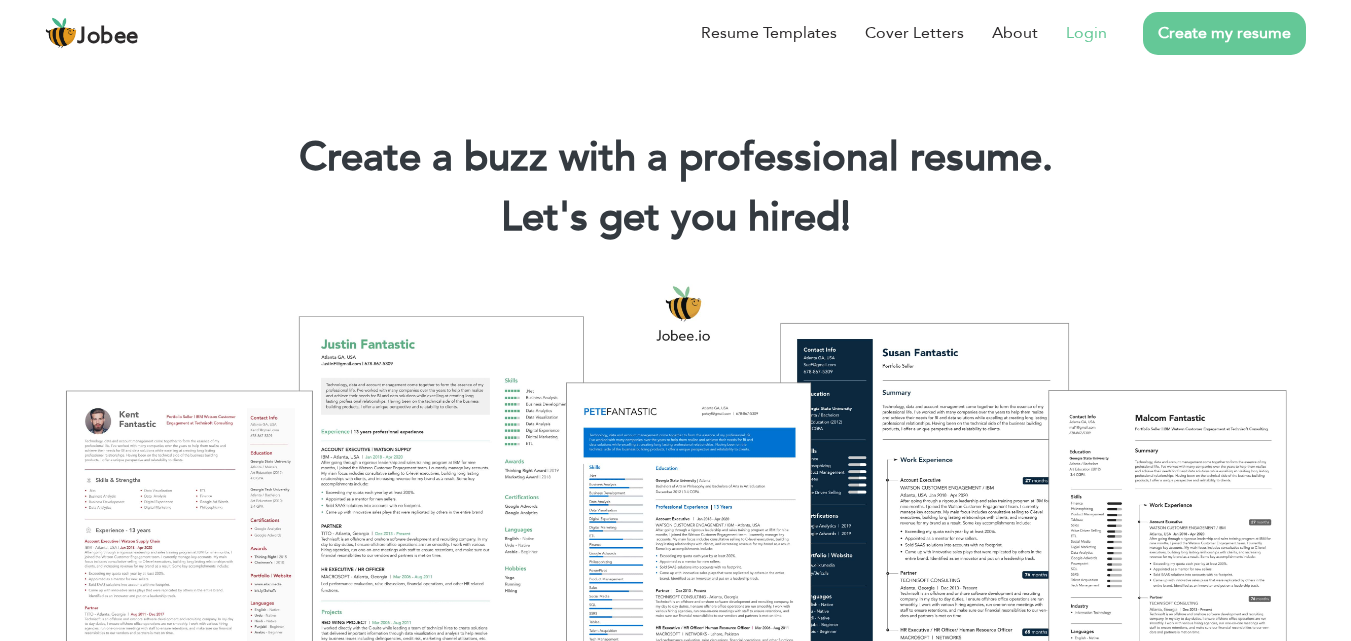 click on "Login" at bounding box center [1086, 33] 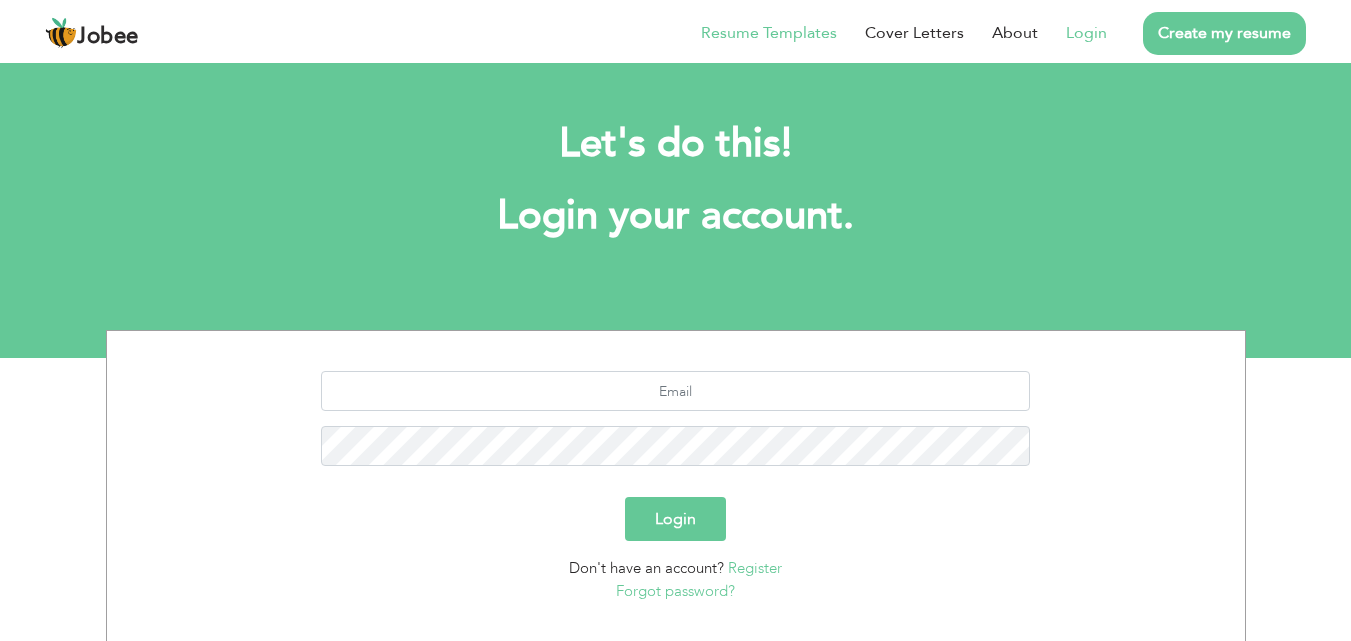 scroll, scrollTop: 0, scrollLeft: 0, axis: both 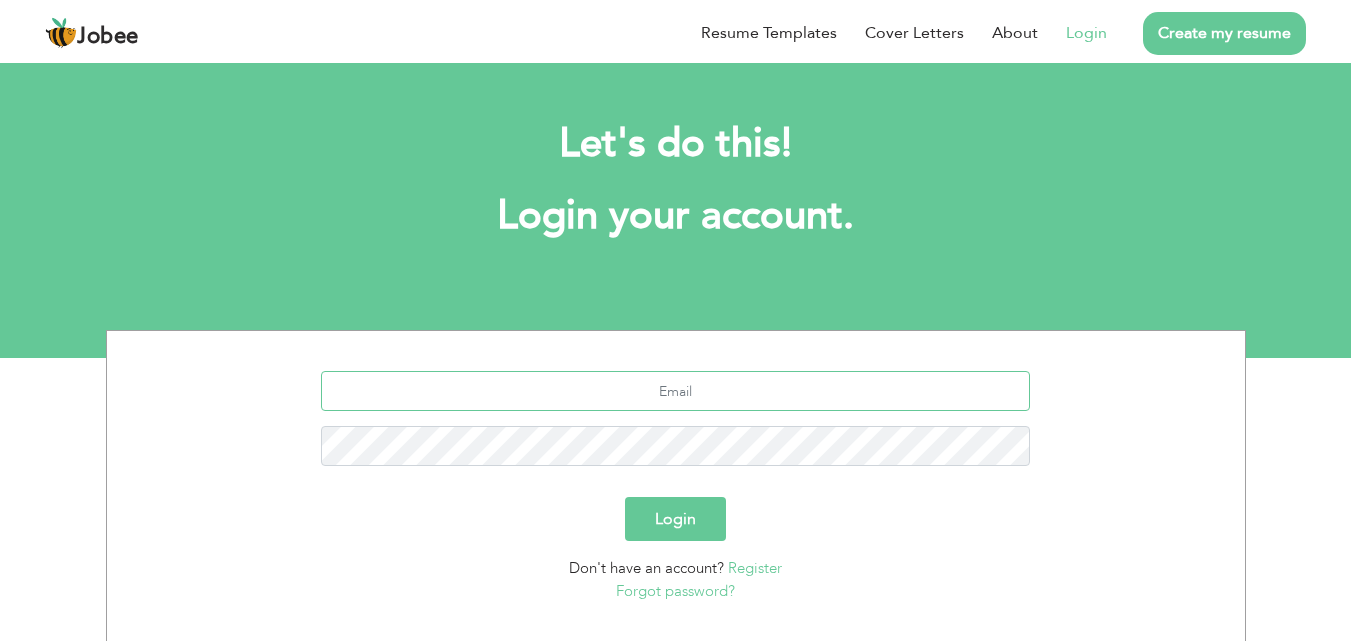 click at bounding box center (675, 391) 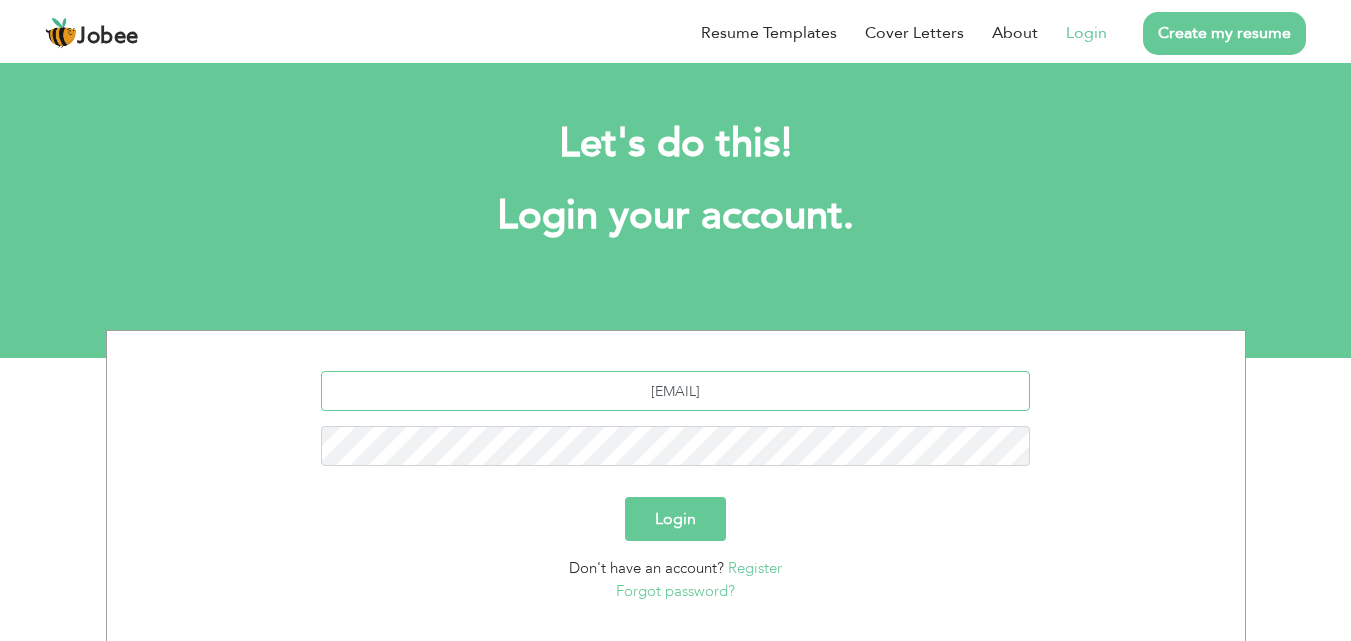 type on "malik.talha0000@gmail.com" 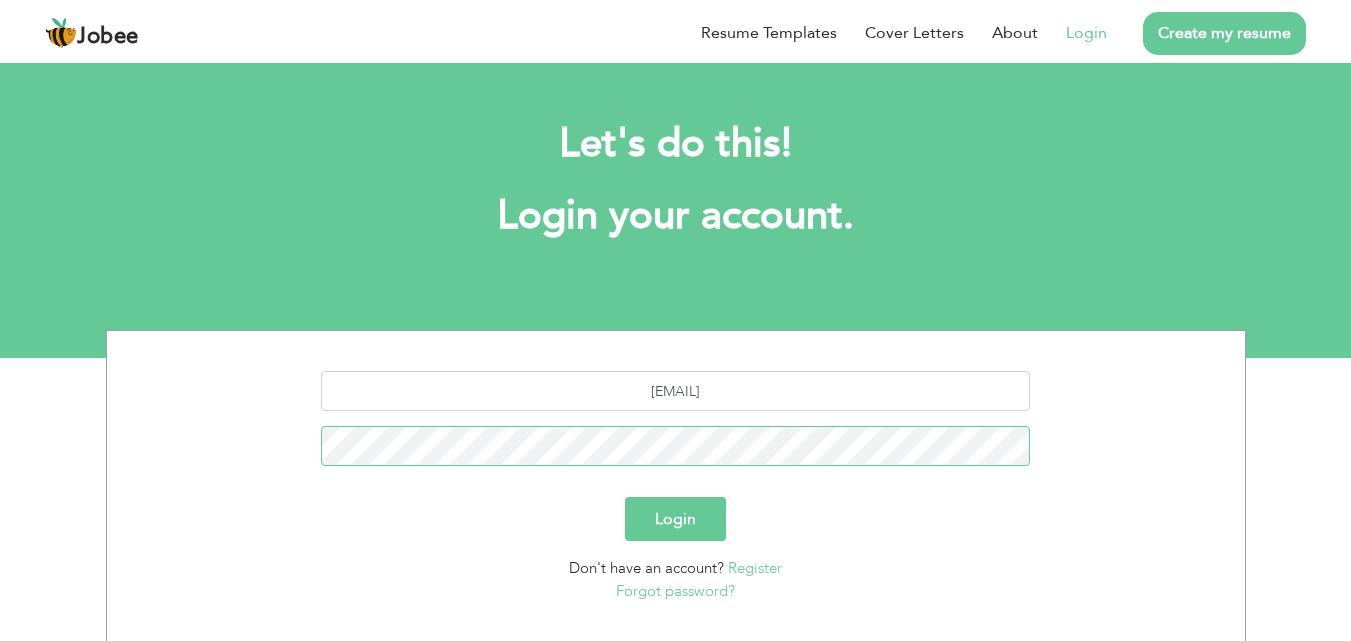 click on "Login" at bounding box center (675, 519) 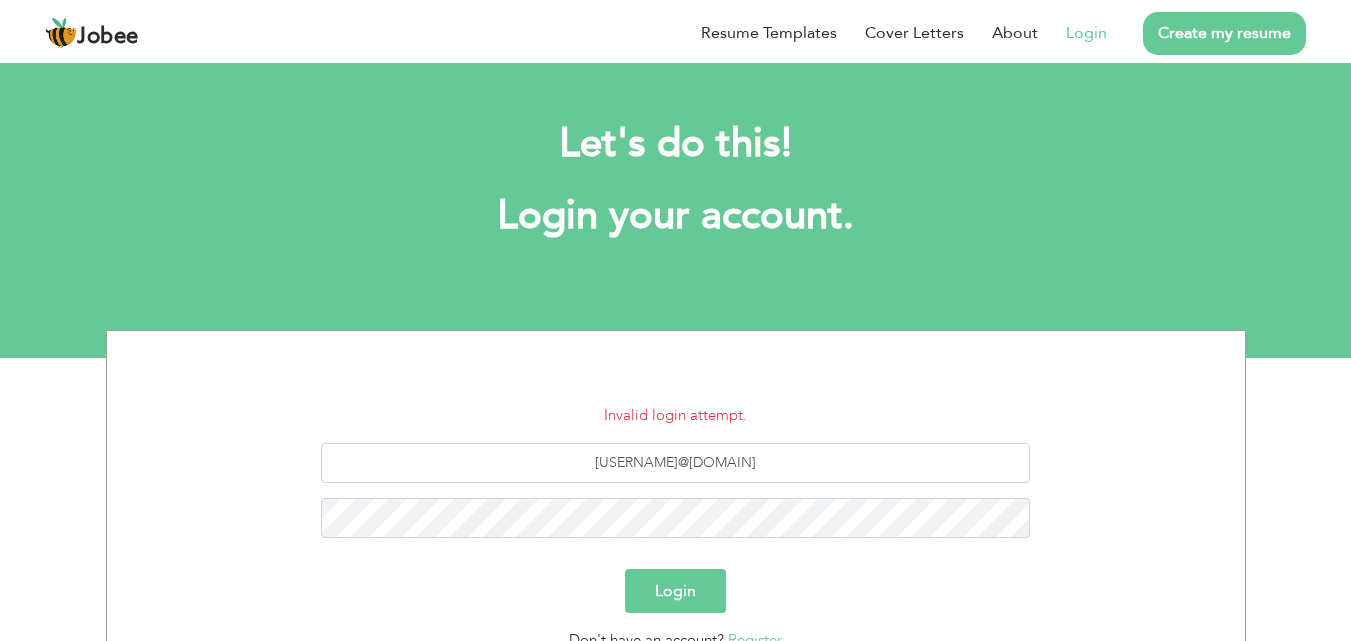 scroll, scrollTop: 0, scrollLeft: 0, axis: both 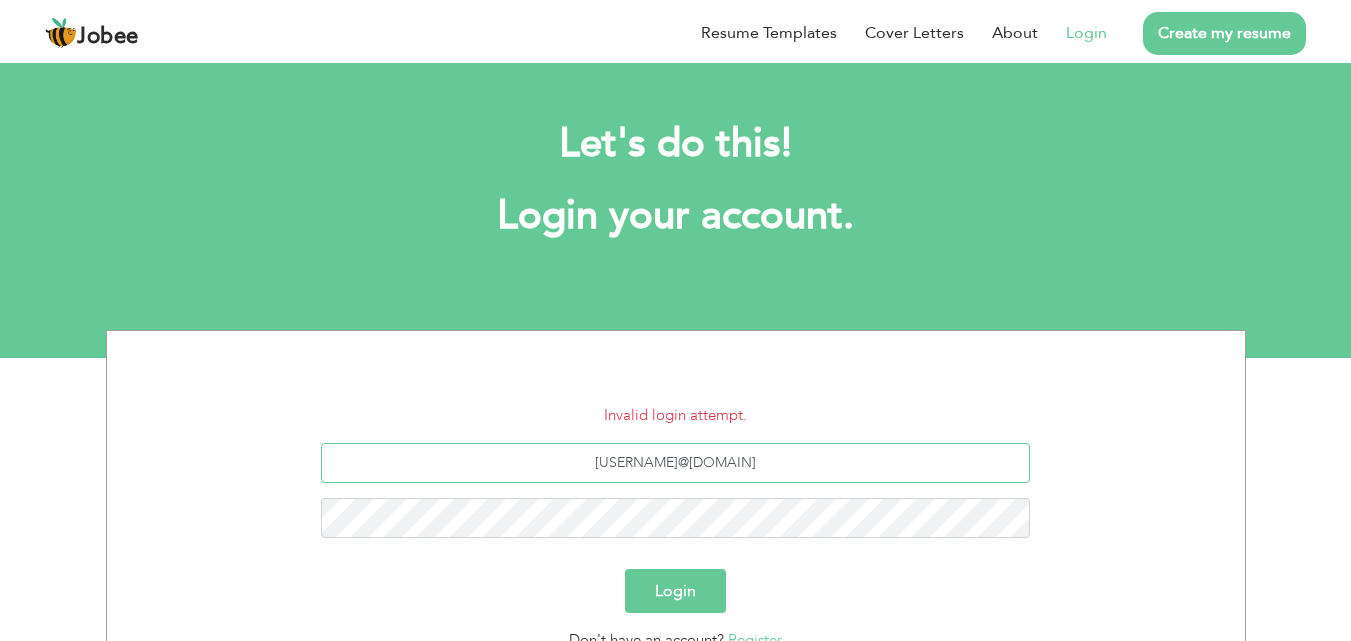 click on "[EMAIL]" at bounding box center [675, 463] 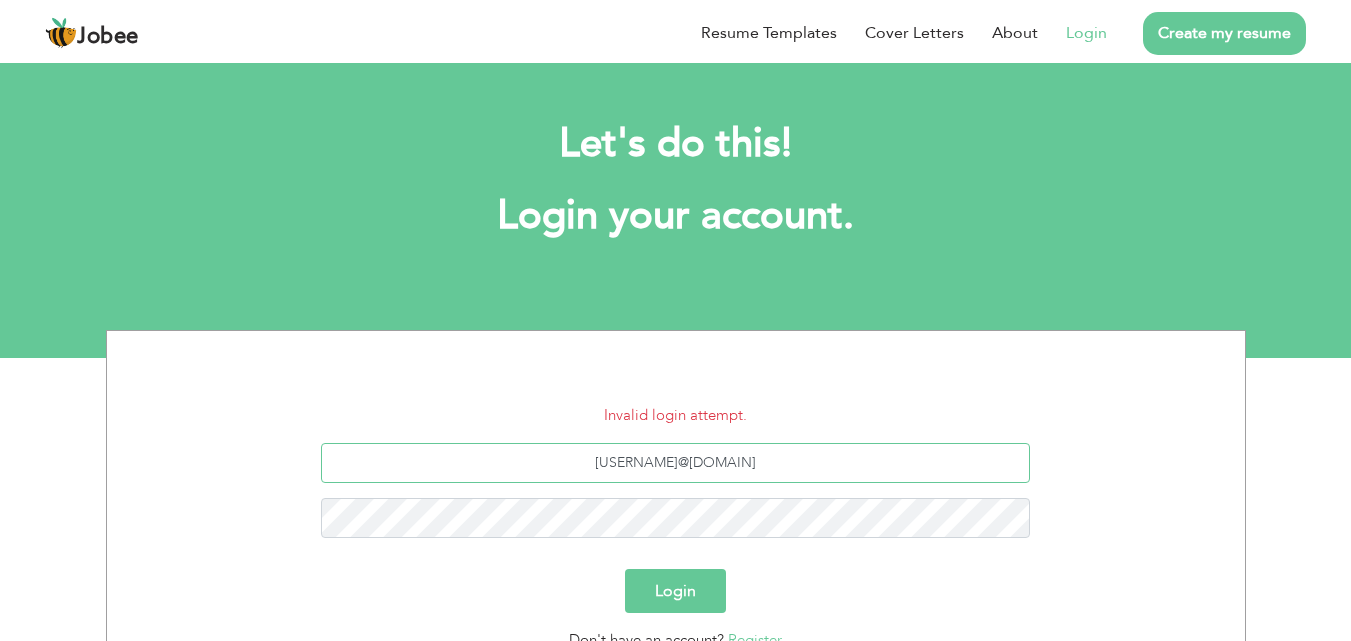 click on "malik.talha0000@gmail.com" at bounding box center [675, 463] 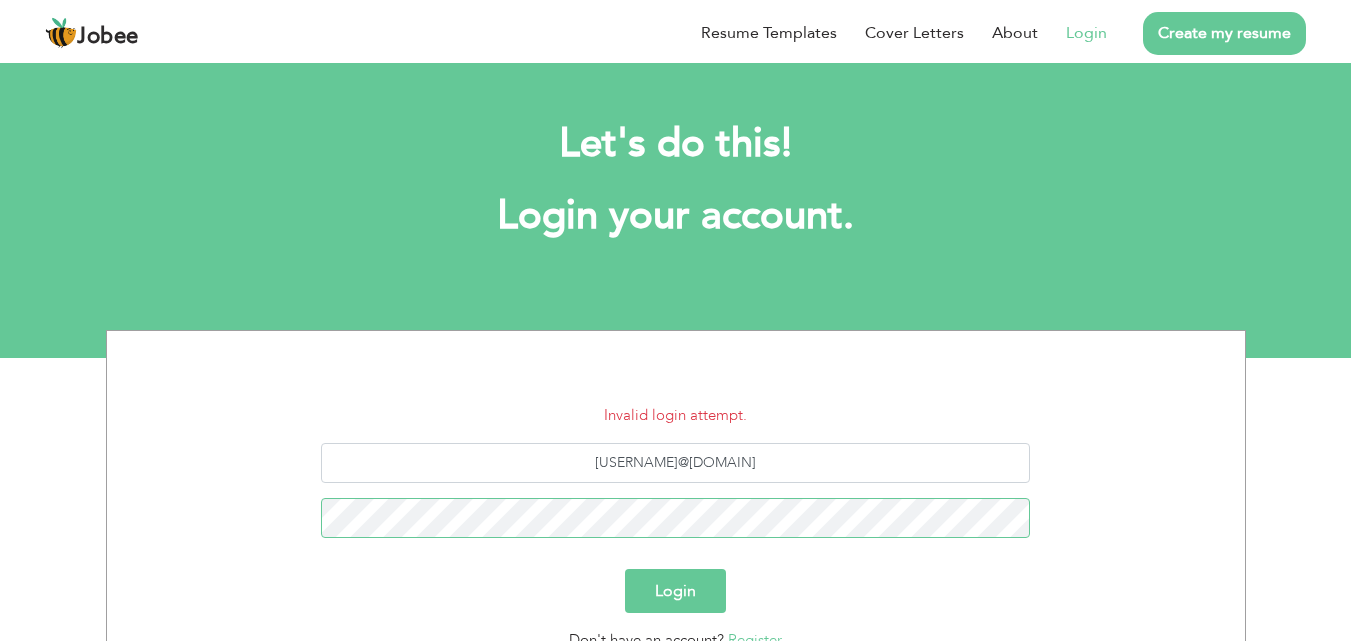 click on "Login" at bounding box center [675, 591] 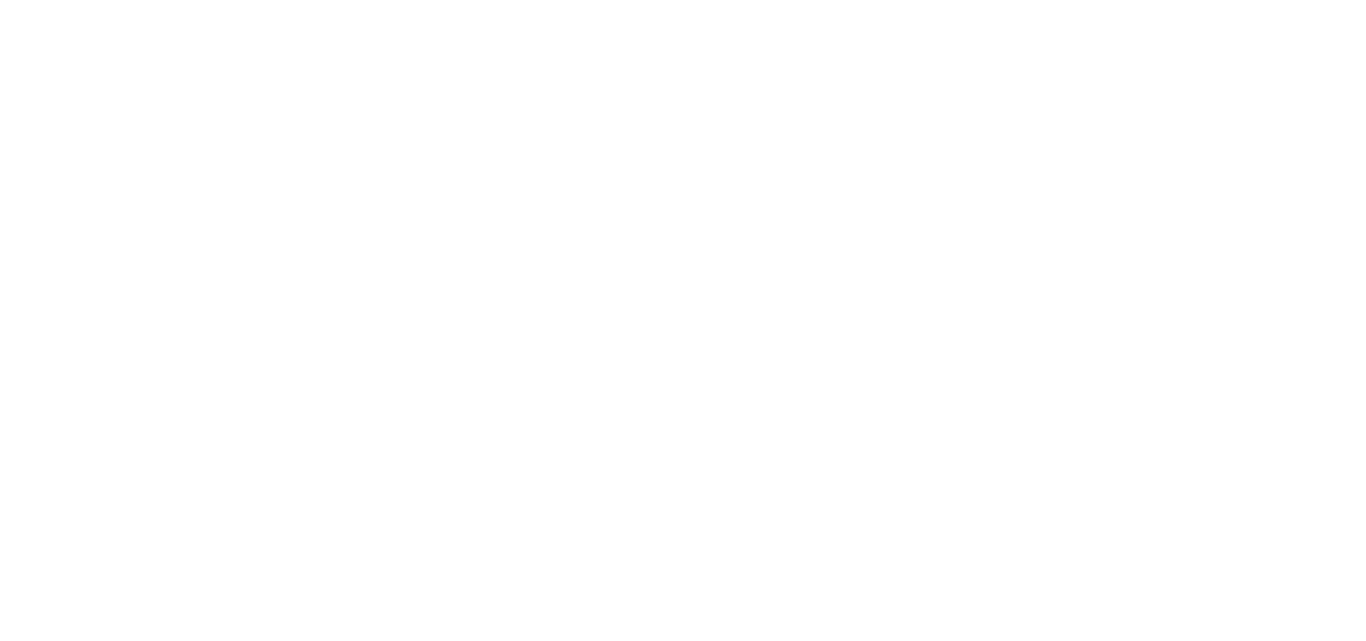 scroll, scrollTop: 0, scrollLeft: 0, axis: both 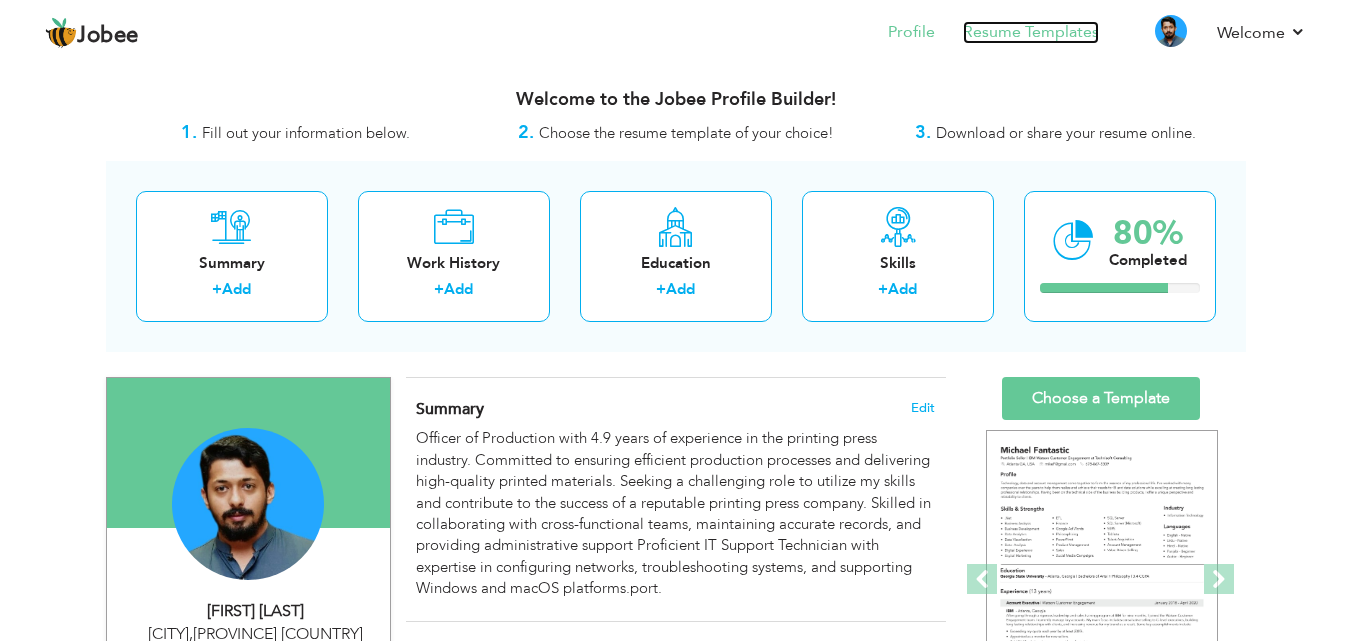 click on "Resume Templates" at bounding box center (1031, 32) 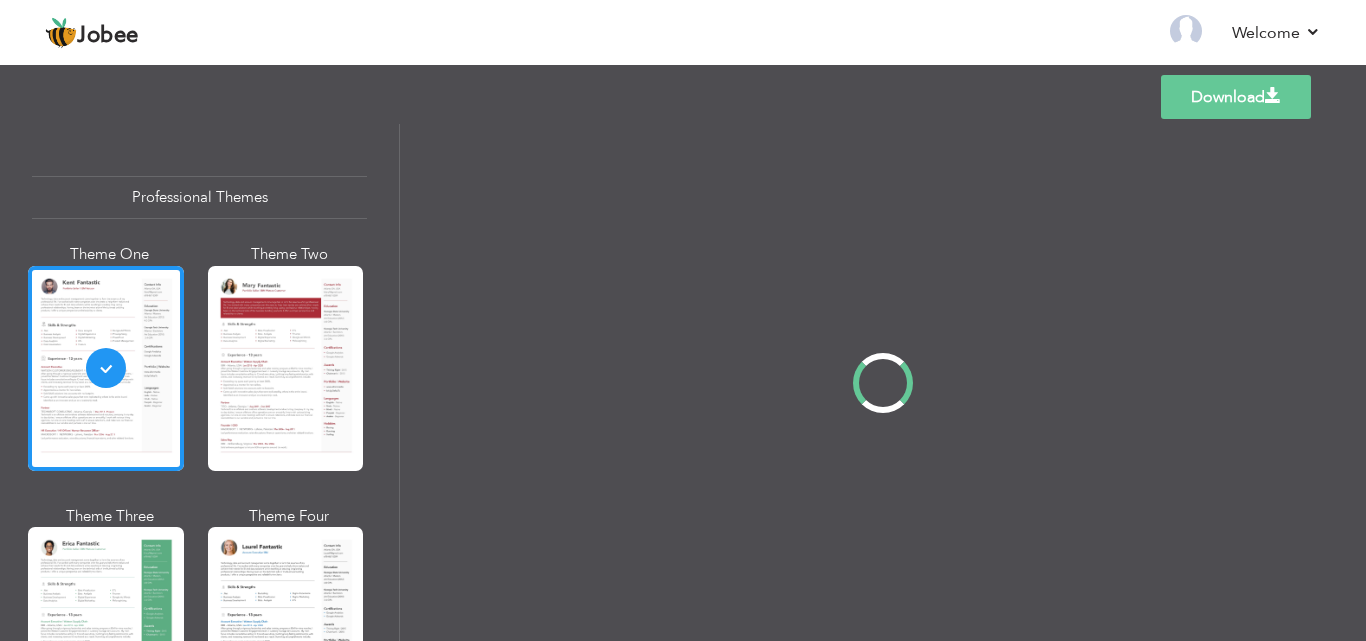 scroll, scrollTop: 0, scrollLeft: 0, axis: both 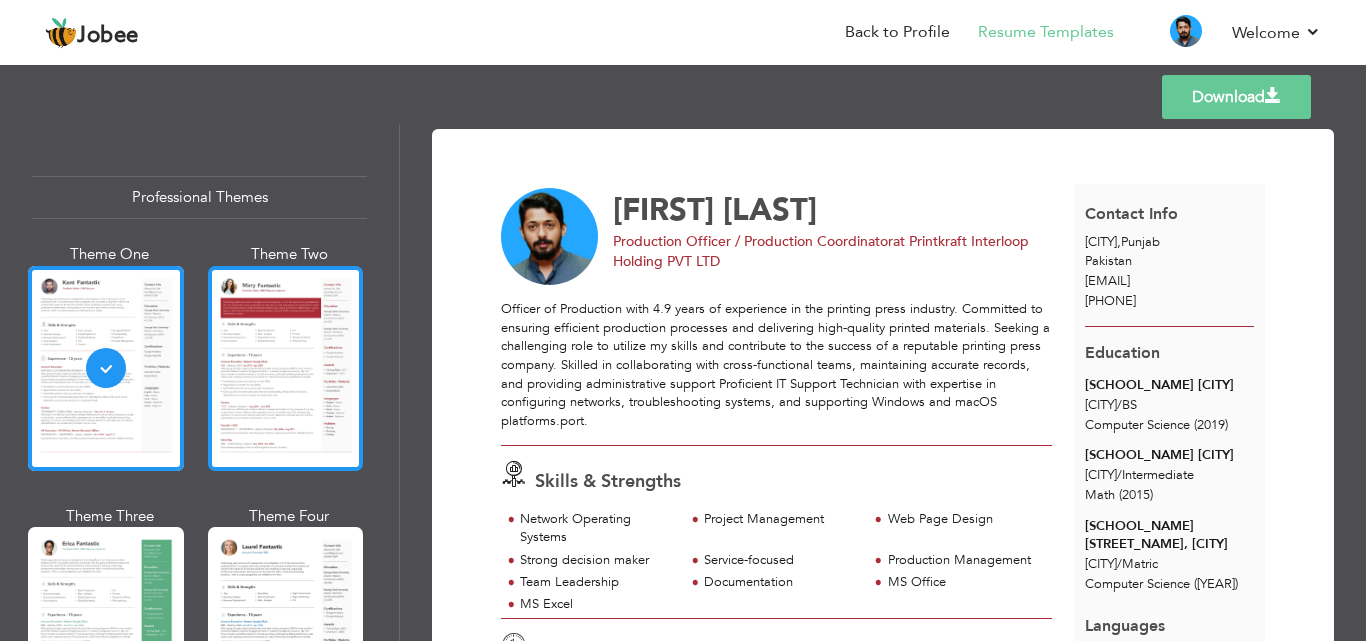 click at bounding box center (286, 368) 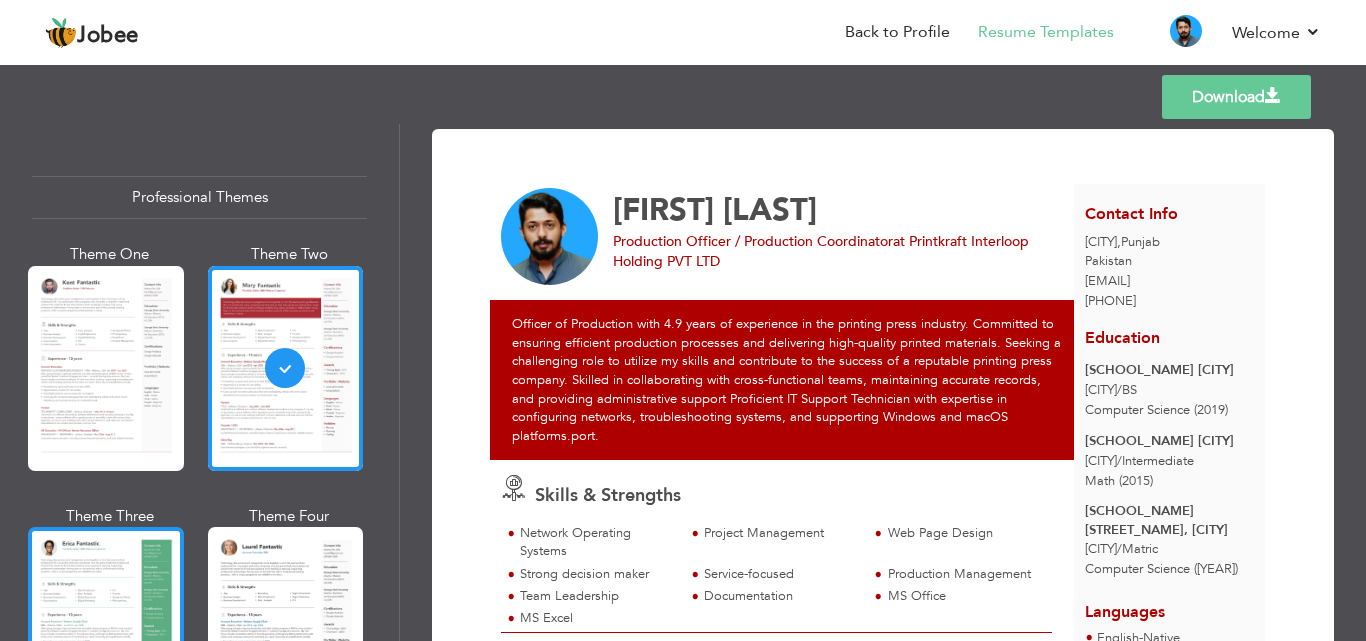 click at bounding box center [106, 629] 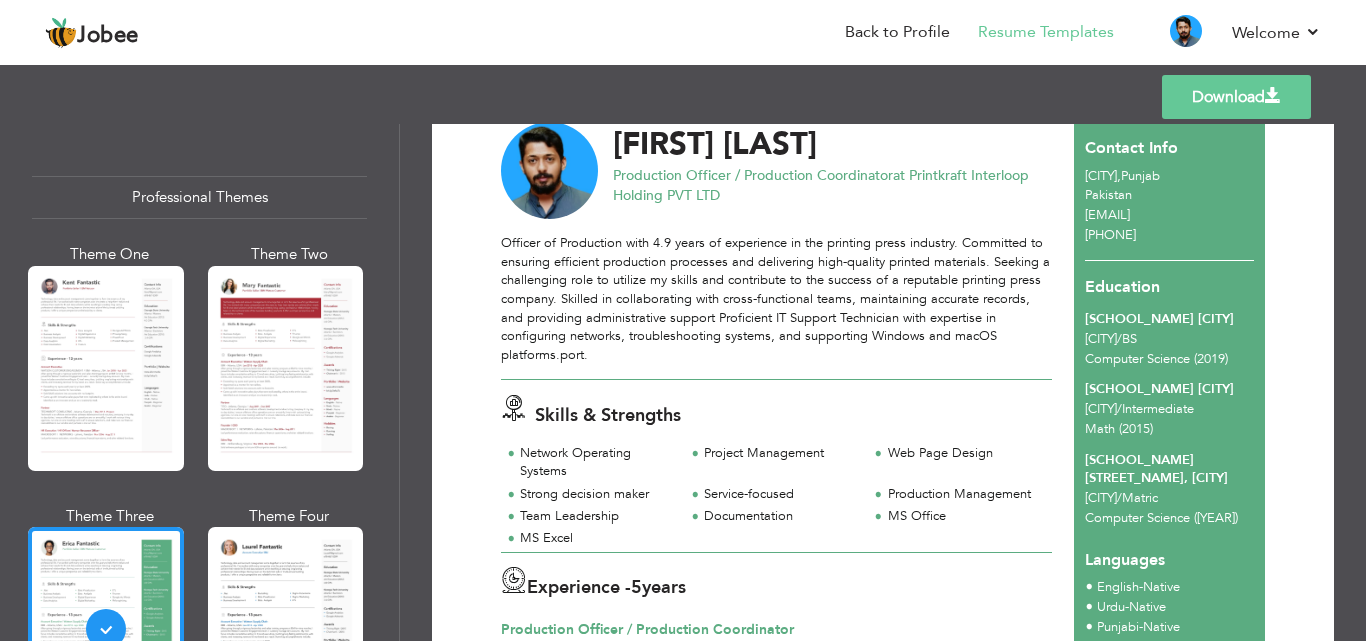 scroll, scrollTop: 10, scrollLeft: 0, axis: vertical 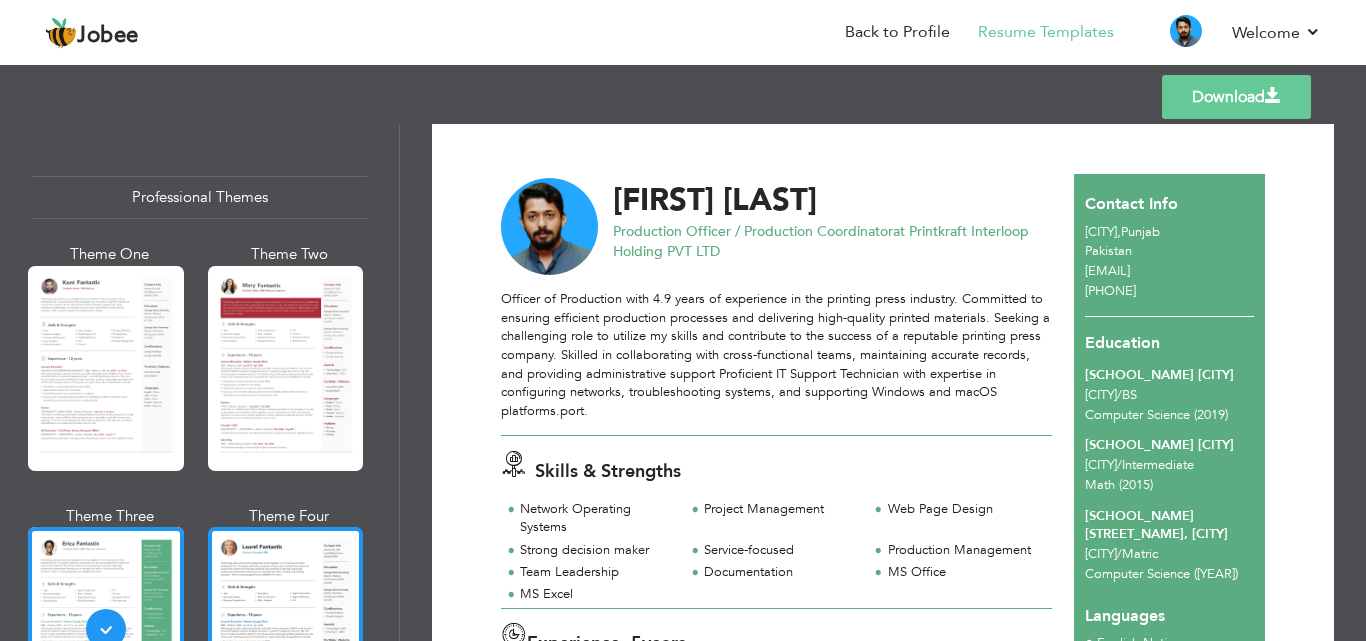 click at bounding box center [286, 629] 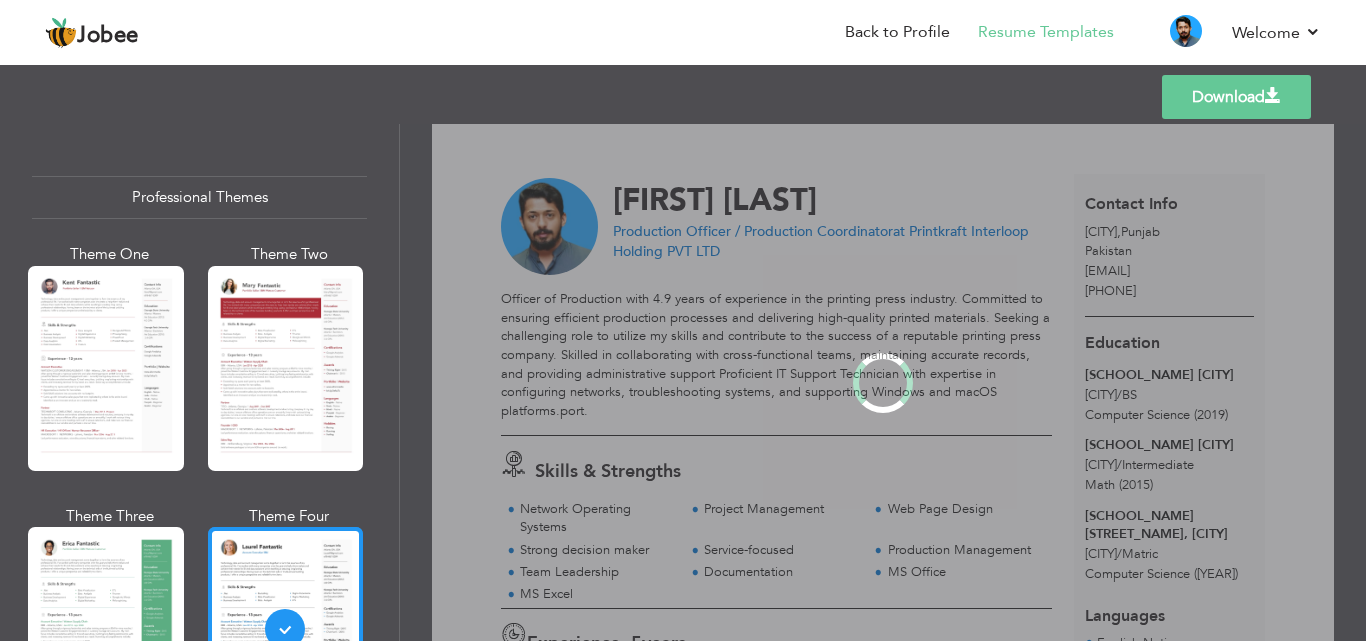 scroll, scrollTop: 0, scrollLeft: 0, axis: both 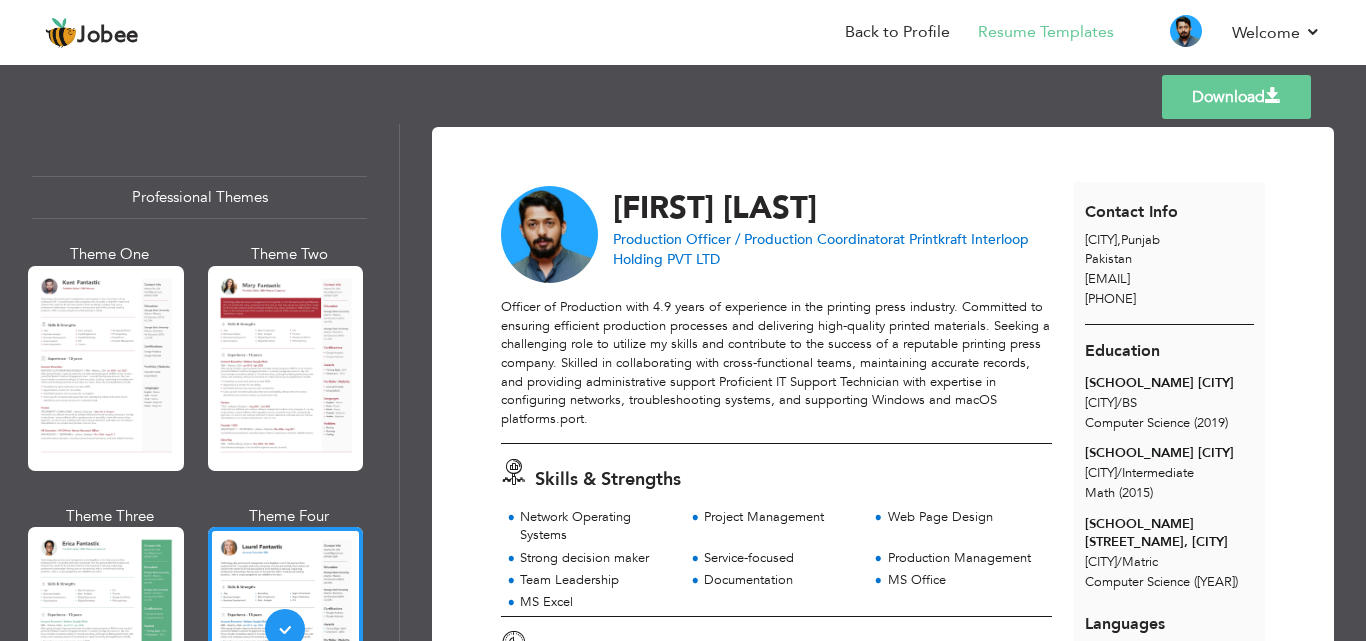 click on "Professional Themes
Theme One
Theme Two
Theme Three
Theme Four Theme Five" at bounding box center (200, 382) 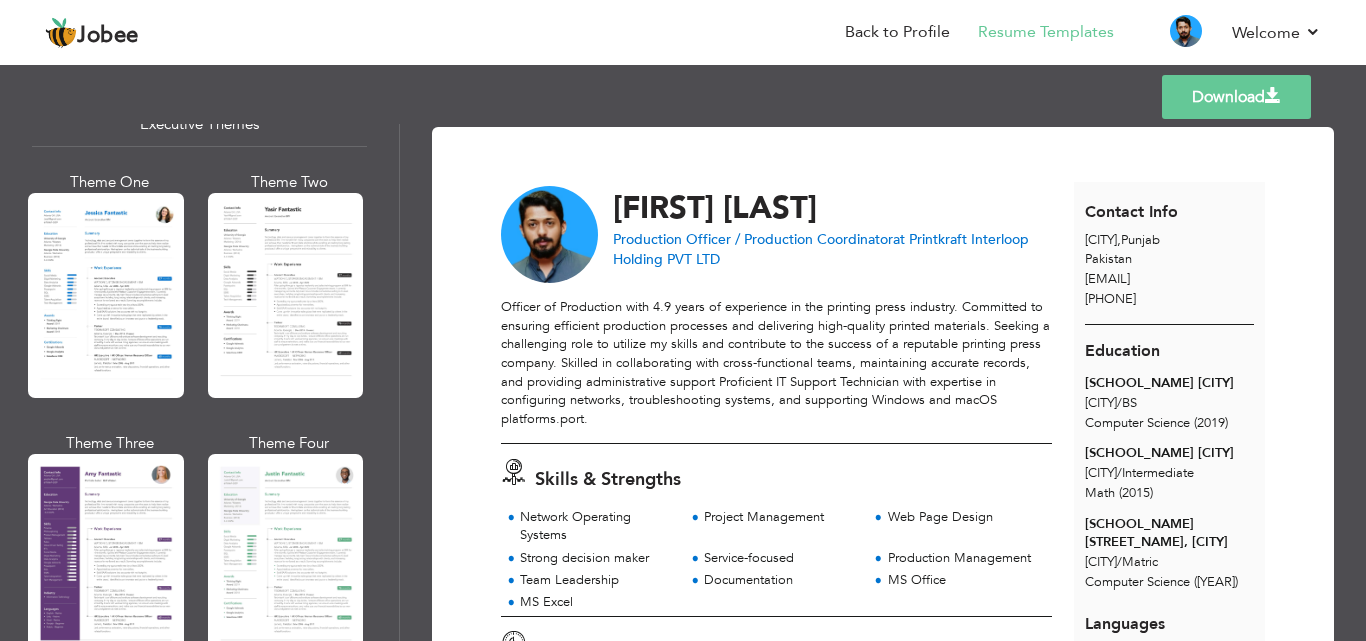 scroll, scrollTop: 1515, scrollLeft: 0, axis: vertical 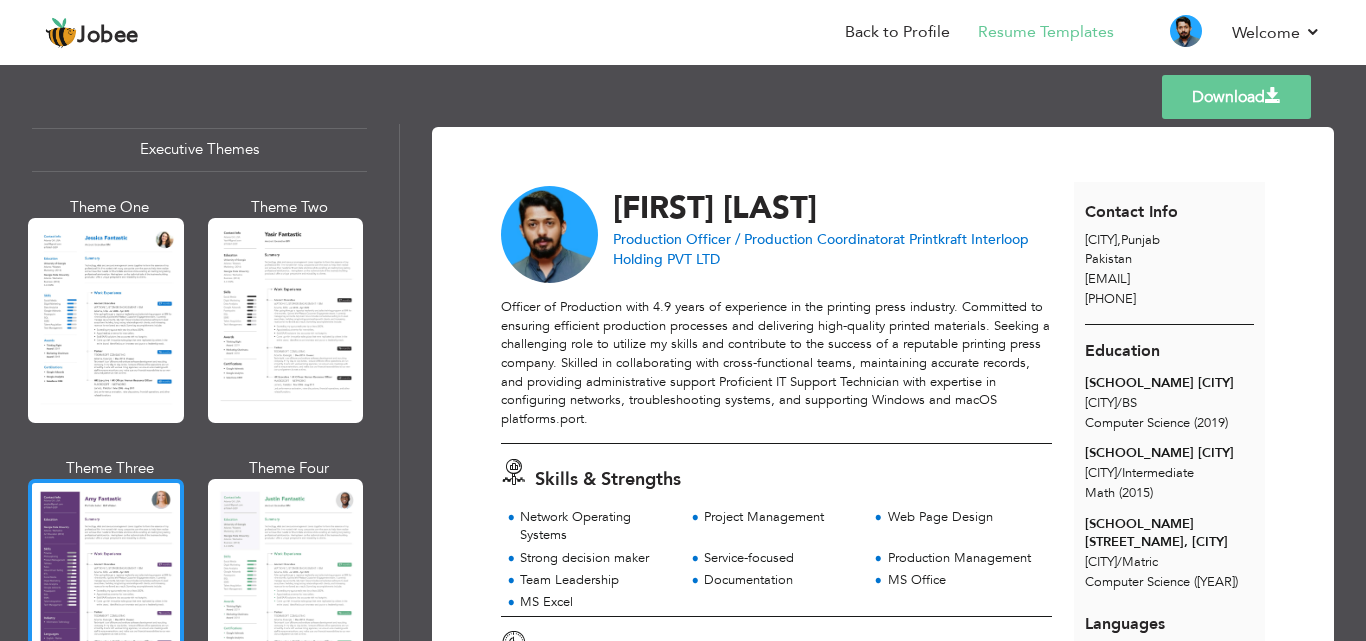 click at bounding box center (106, 581) 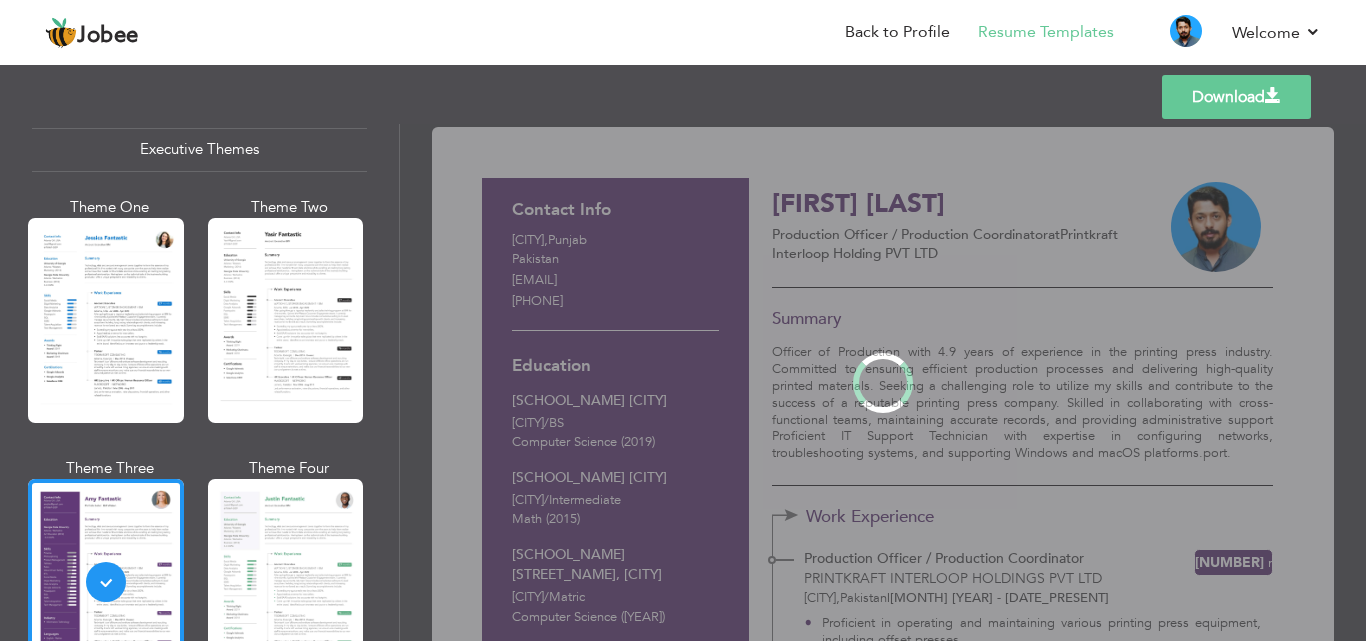 scroll, scrollTop: 0, scrollLeft: 0, axis: both 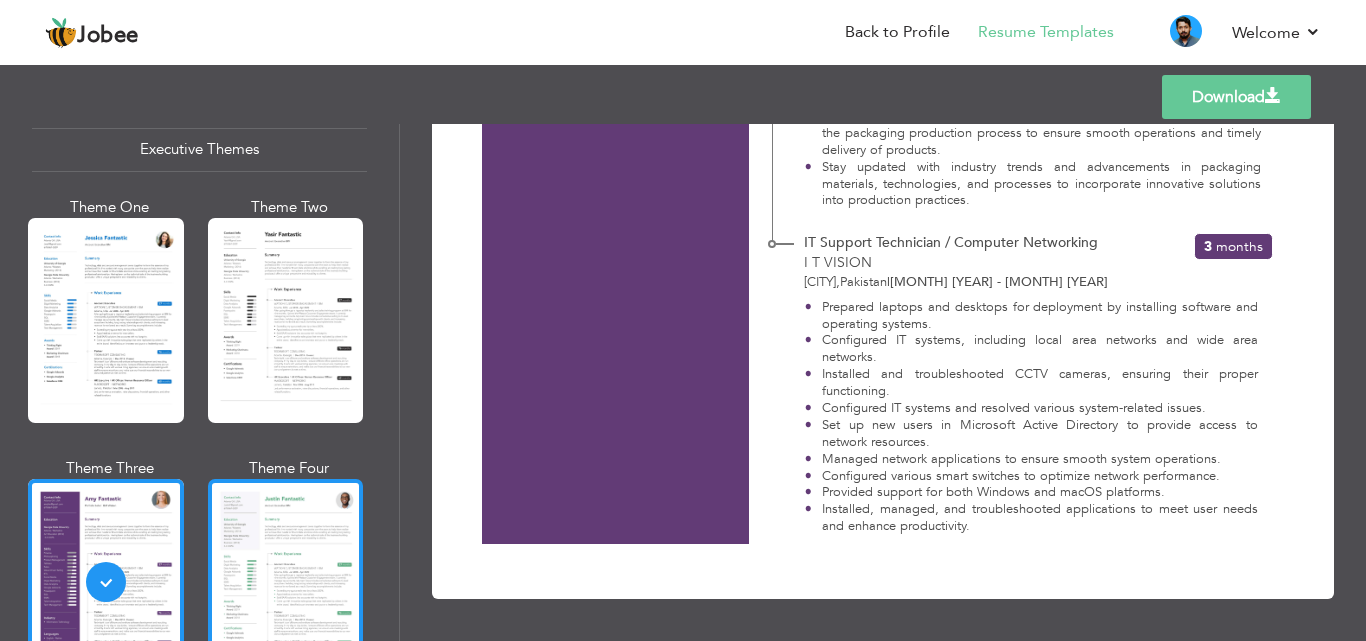 click at bounding box center [286, 581] 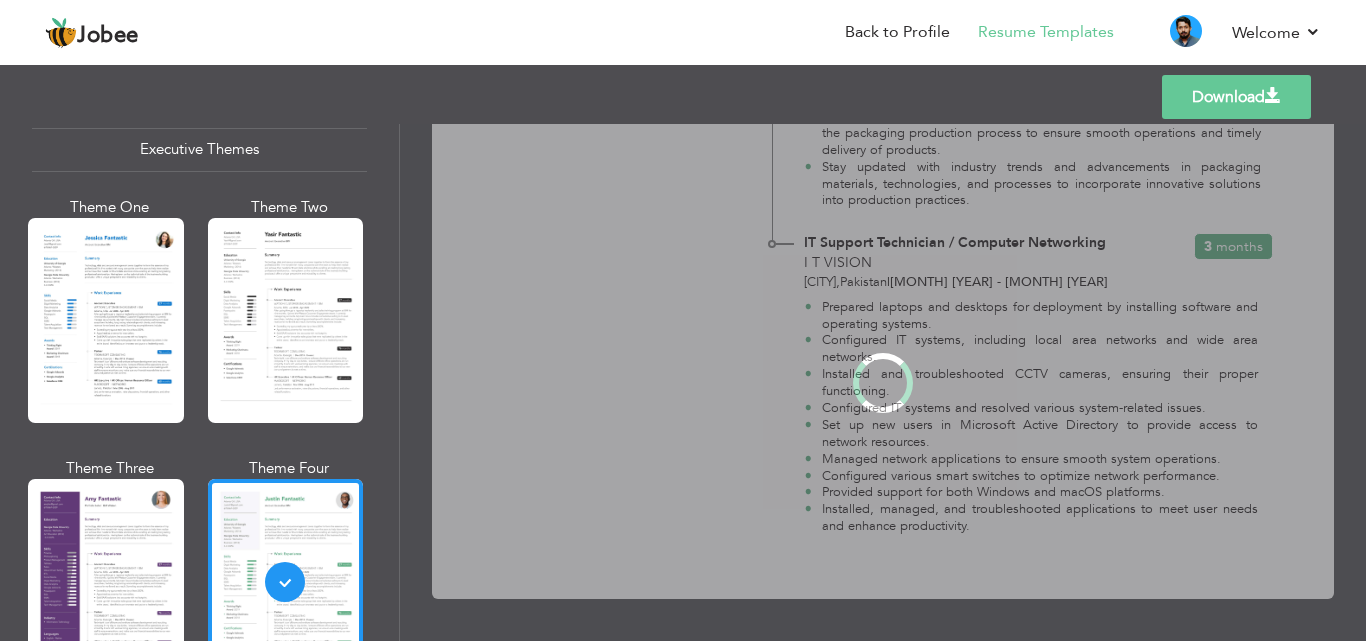 scroll, scrollTop: 0, scrollLeft: 0, axis: both 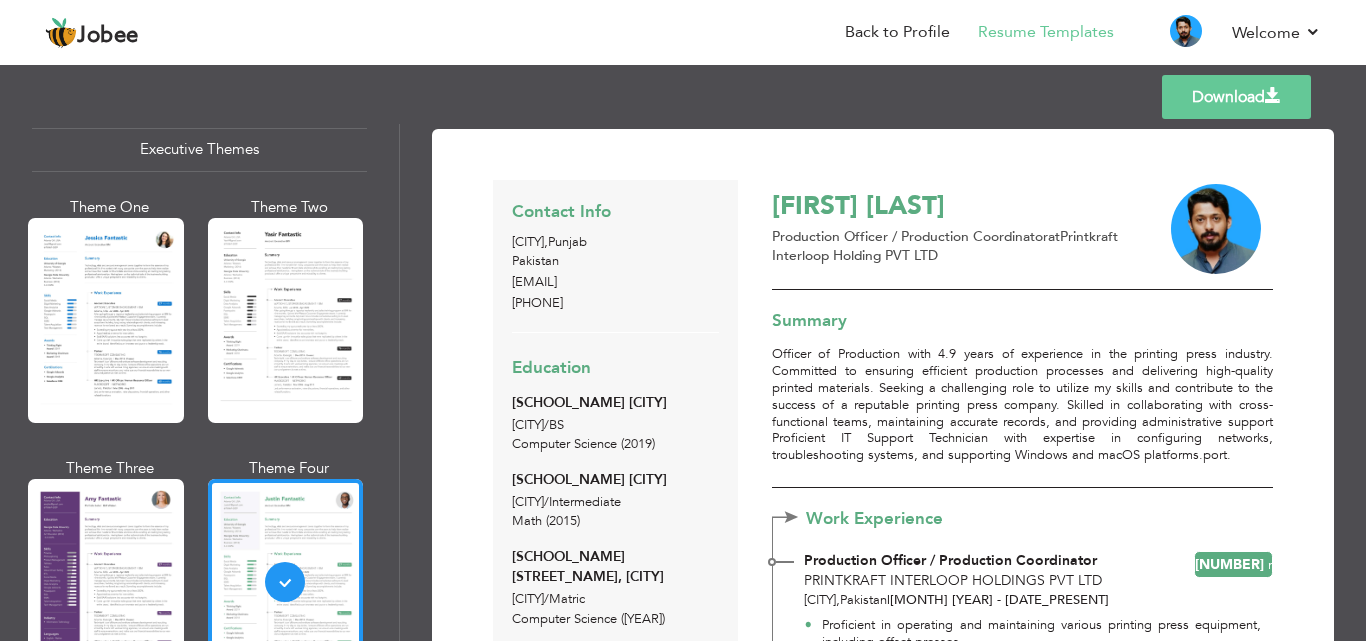 click on "Download" at bounding box center (1236, 97) 